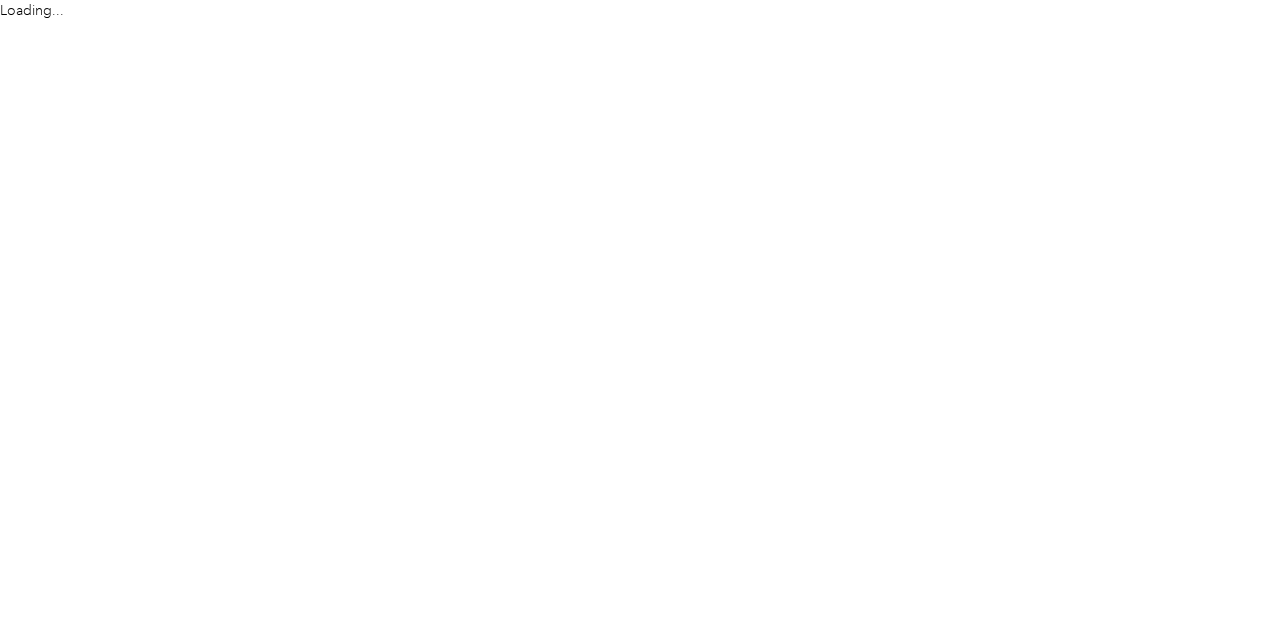 scroll, scrollTop: 0, scrollLeft: 0, axis: both 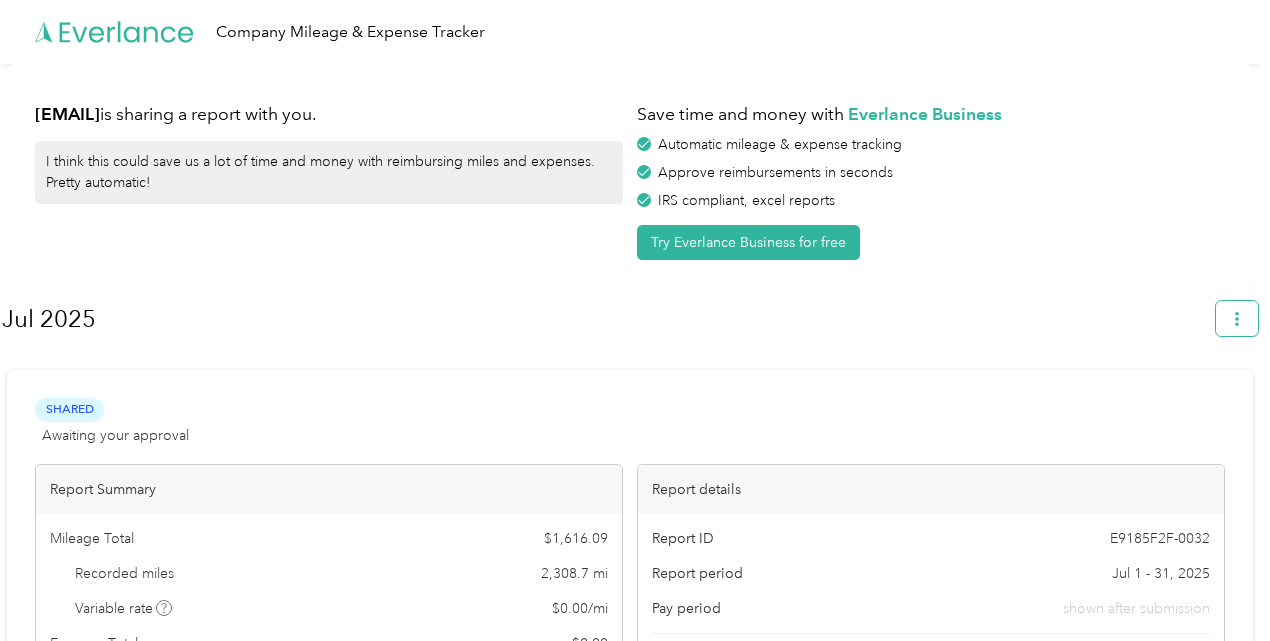 click at bounding box center (1237, 318) 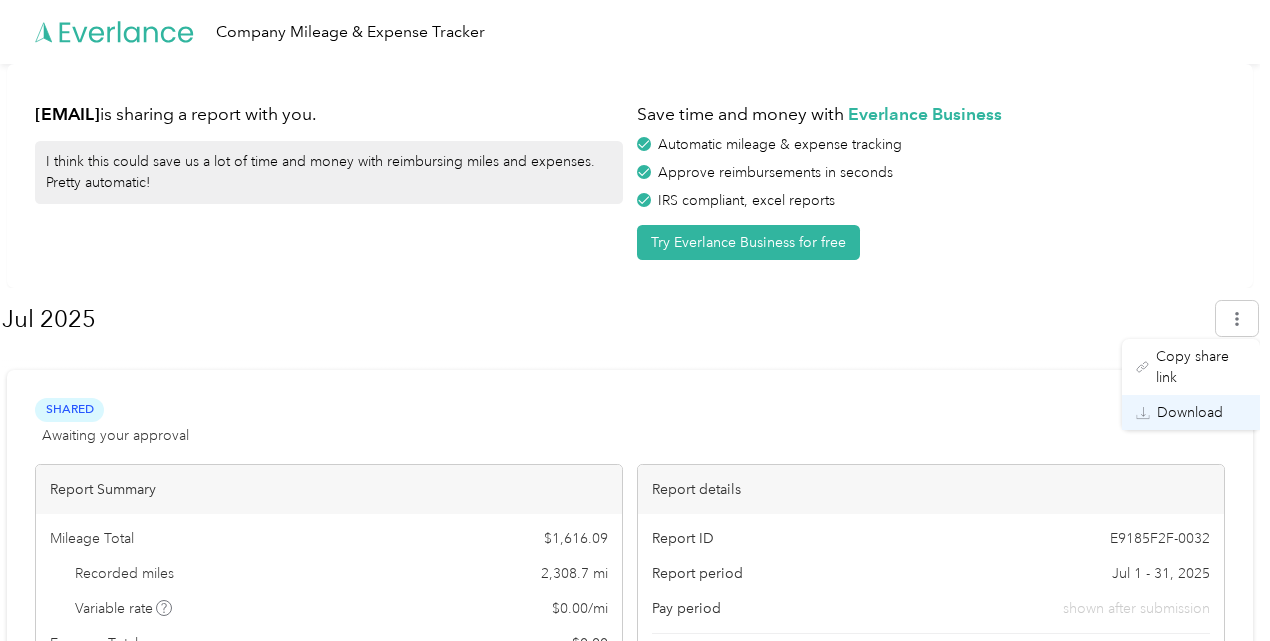 click on "Download" at bounding box center [1190, 412] 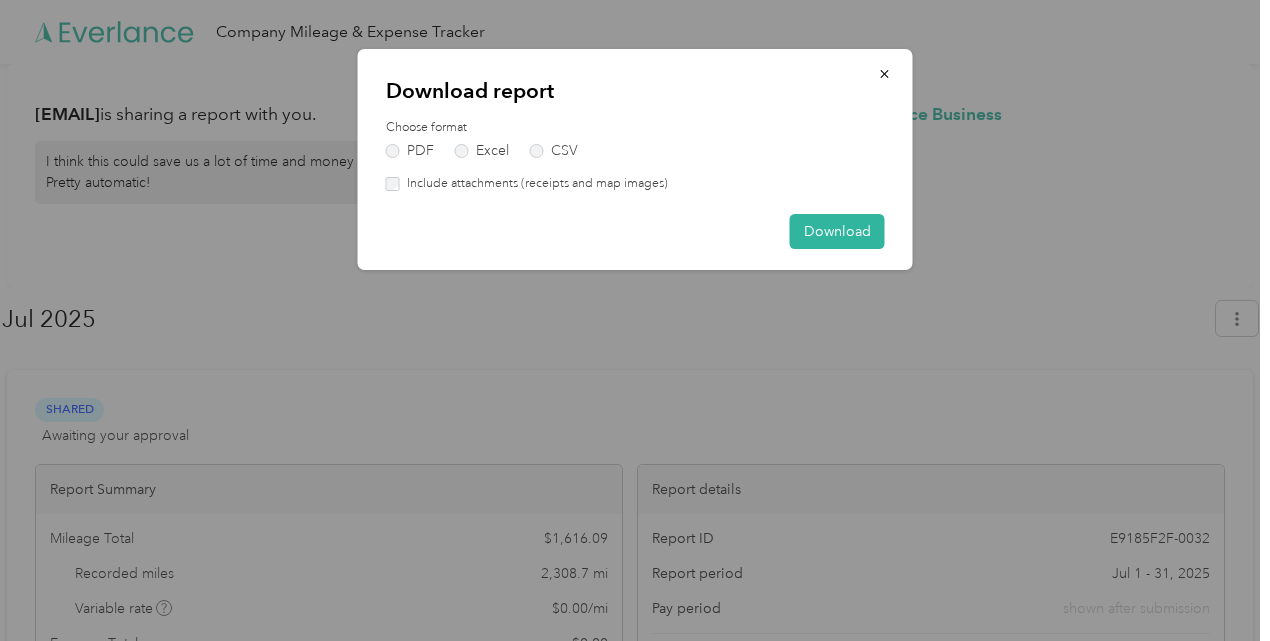 click on "Include attachments (receipts and map images)" at bounding box center (534, 184) 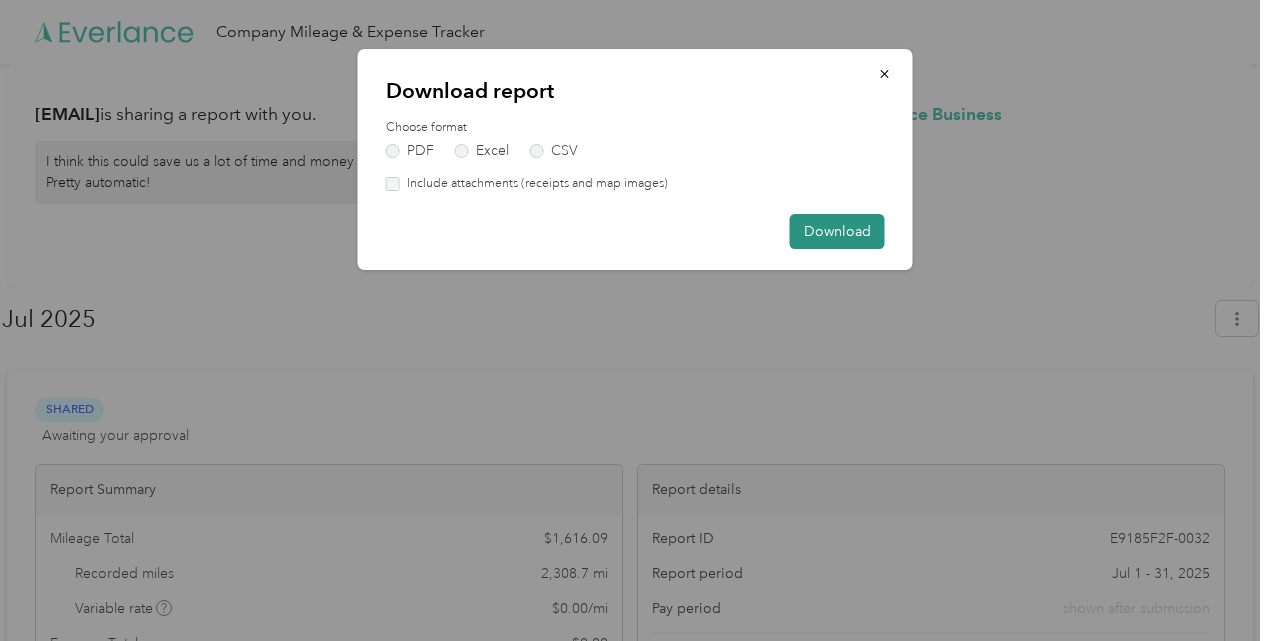 click on "Download" at bounding box center (837, 231) 